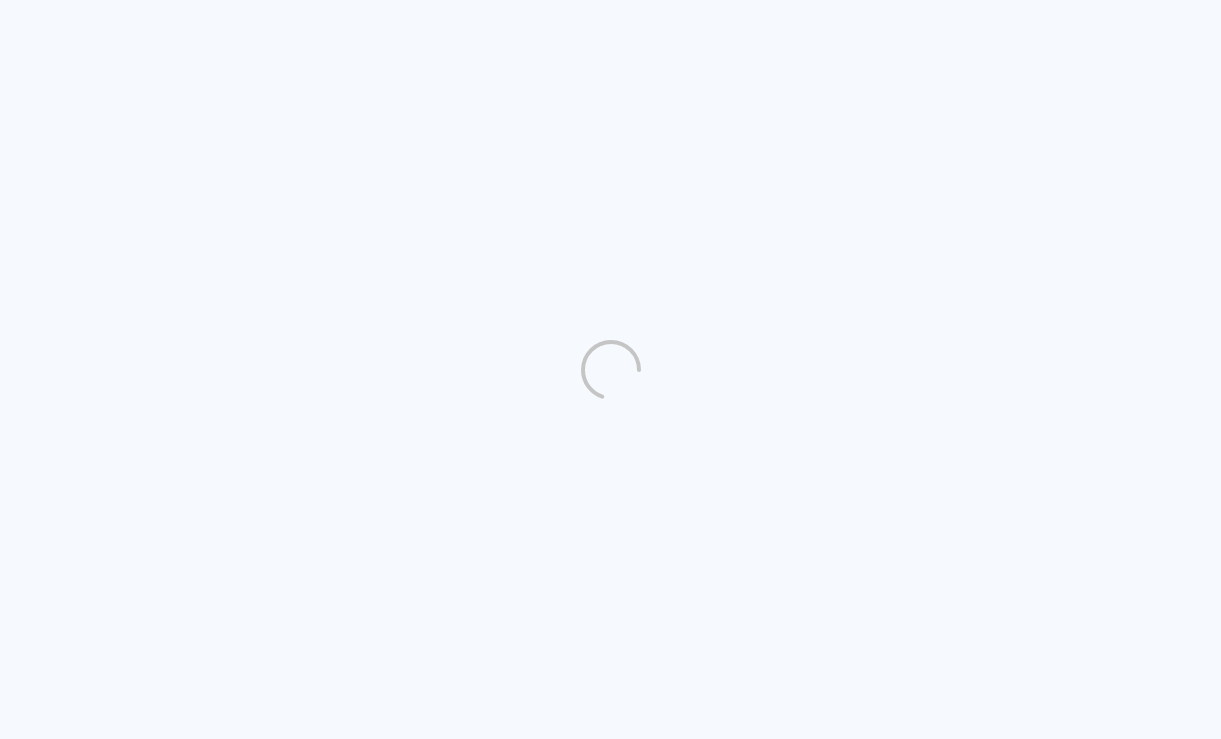 scroll, scrollTop: 0, scrollLeft: 0, axis: both 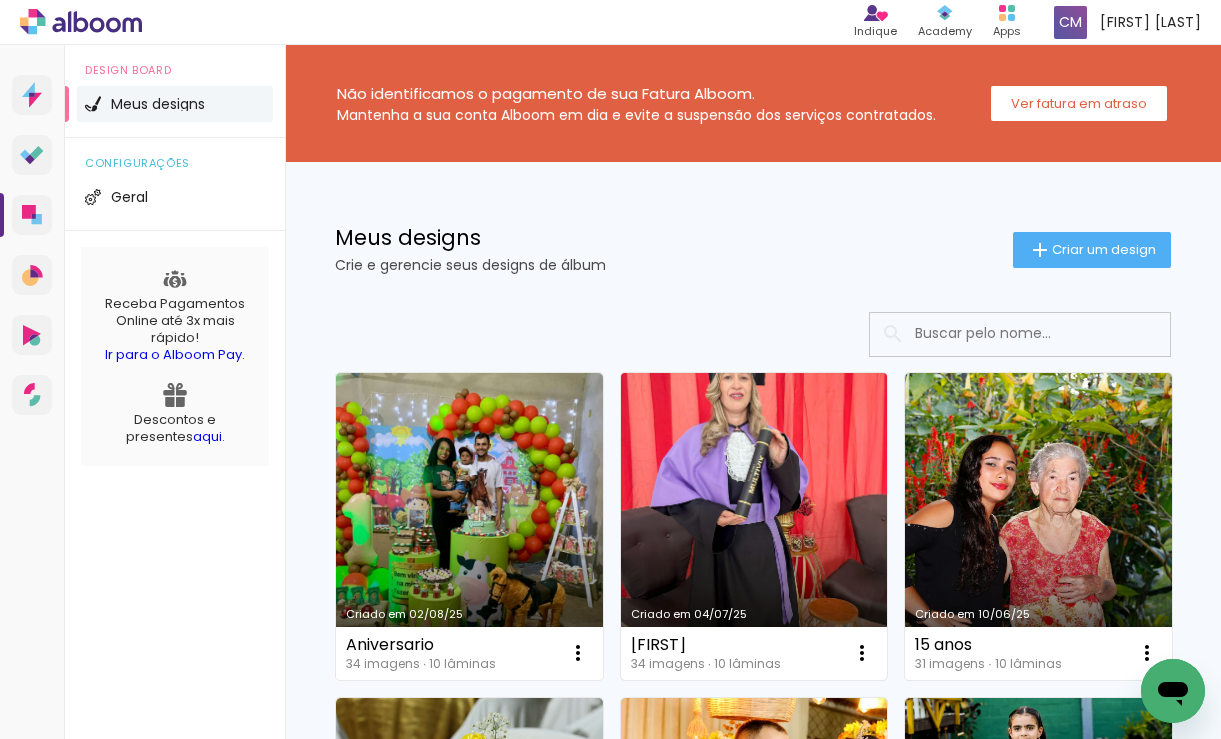 click on "Criado em 04/07/25" at bounding box center (754, 526) 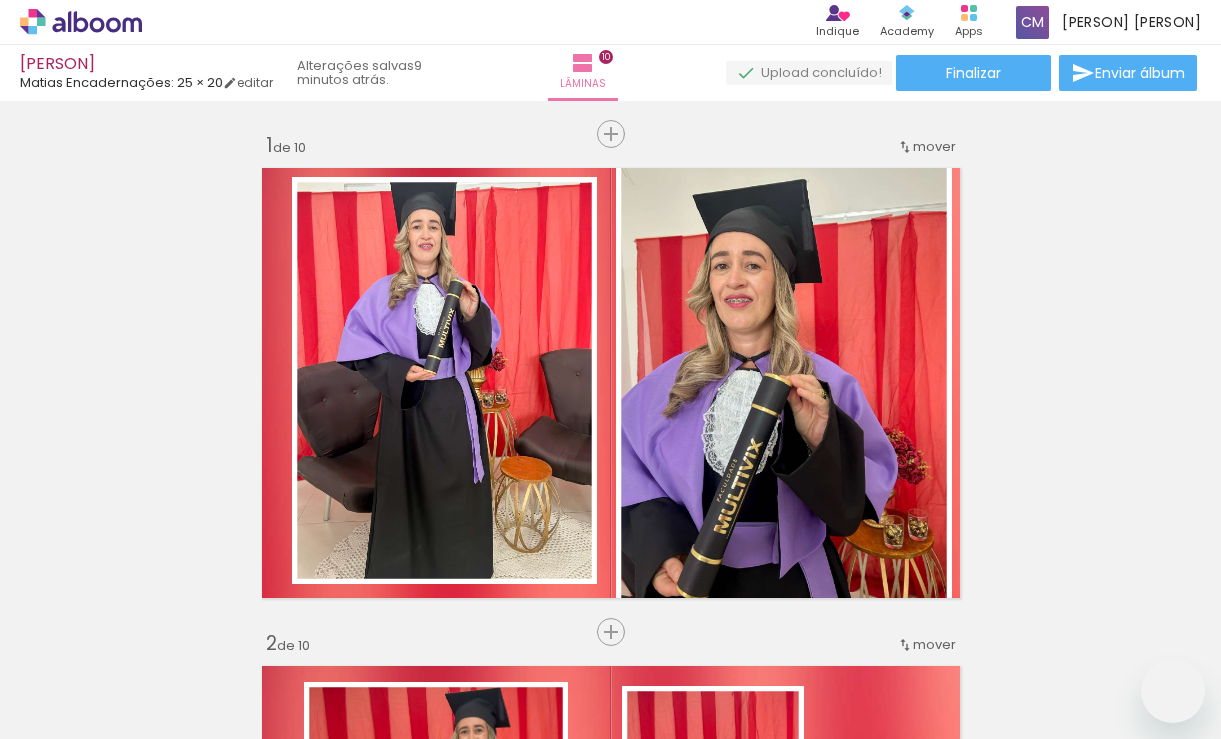 scroll, scrollTop: 0, scrollLeft: 0, axis: both 